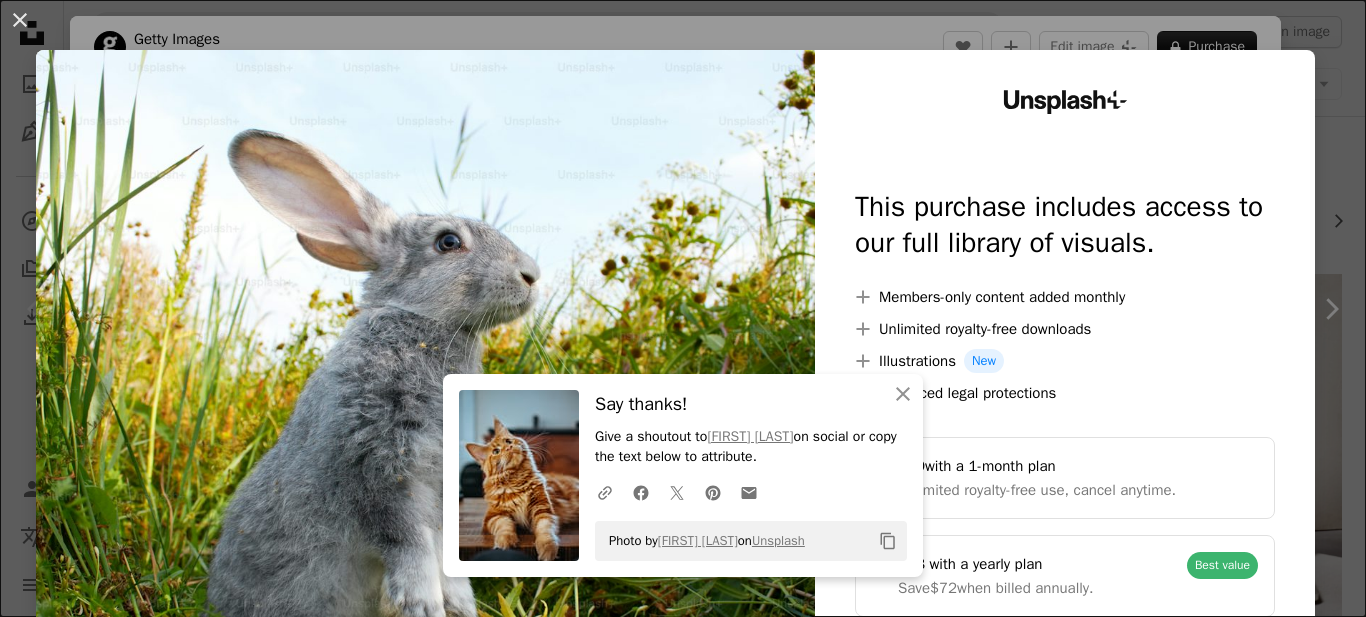 scroll, scrollTop: 0, scrollLeft: 0, axis: both 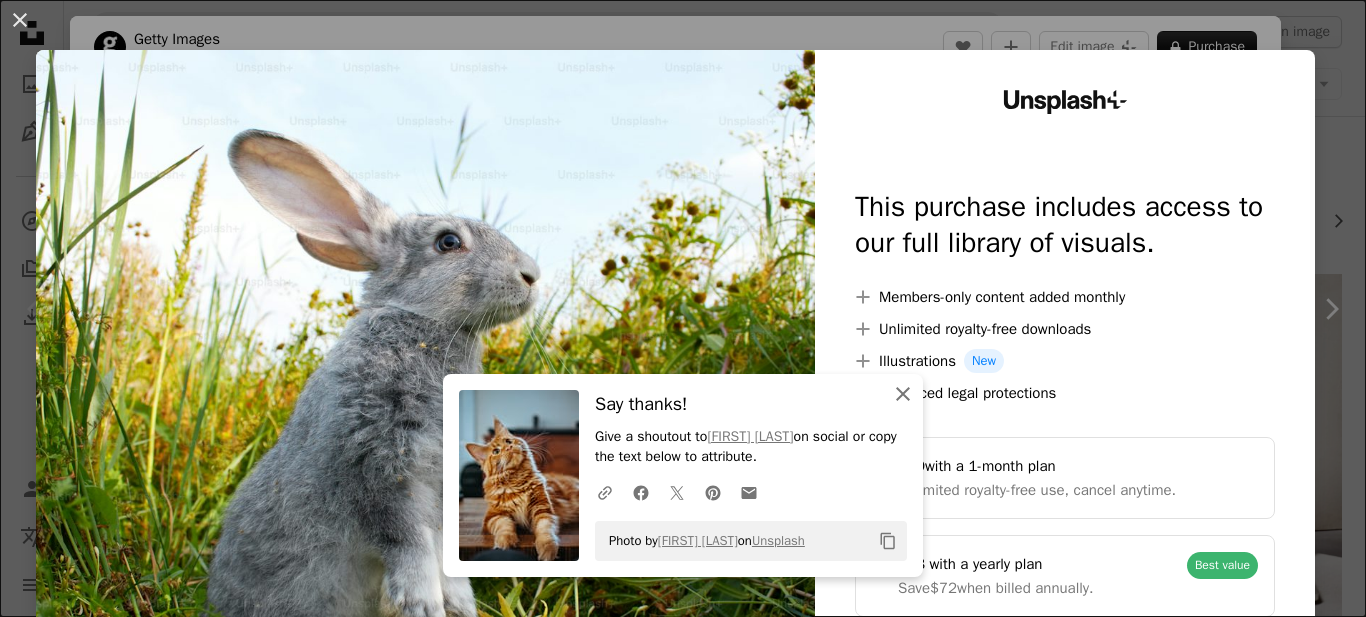 click on "An X shape Close" at bounding box center [903, 394] 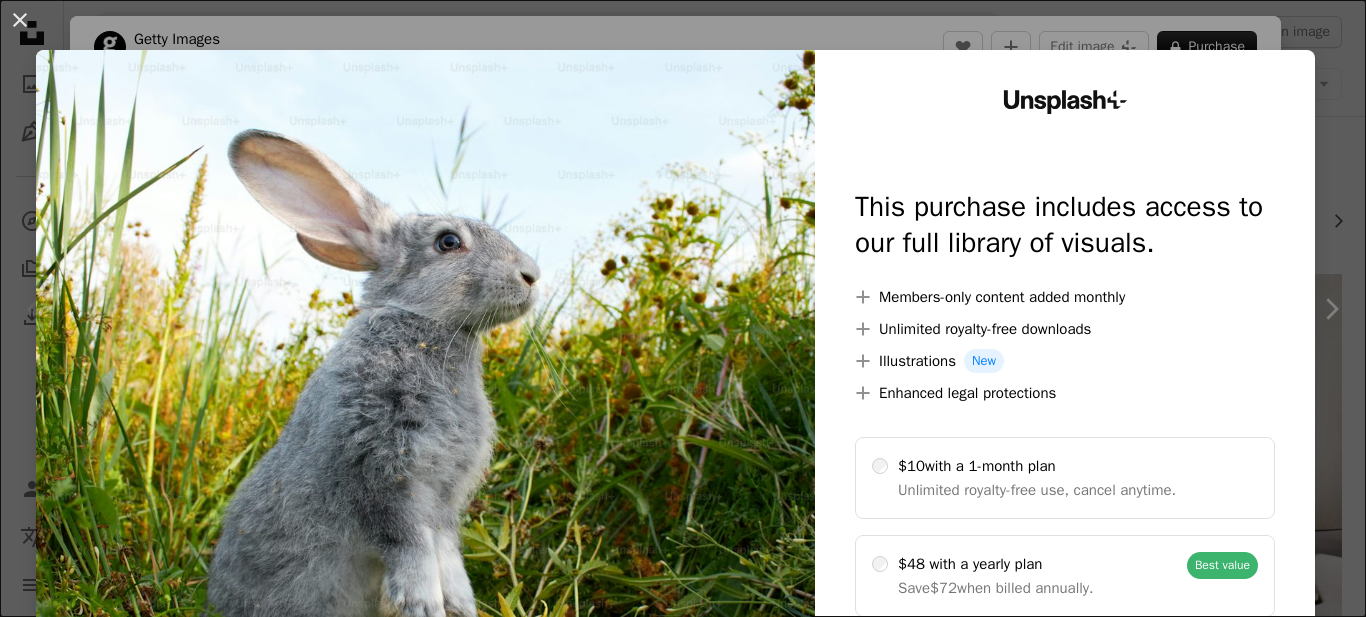 click at bounding box center [425, 407] 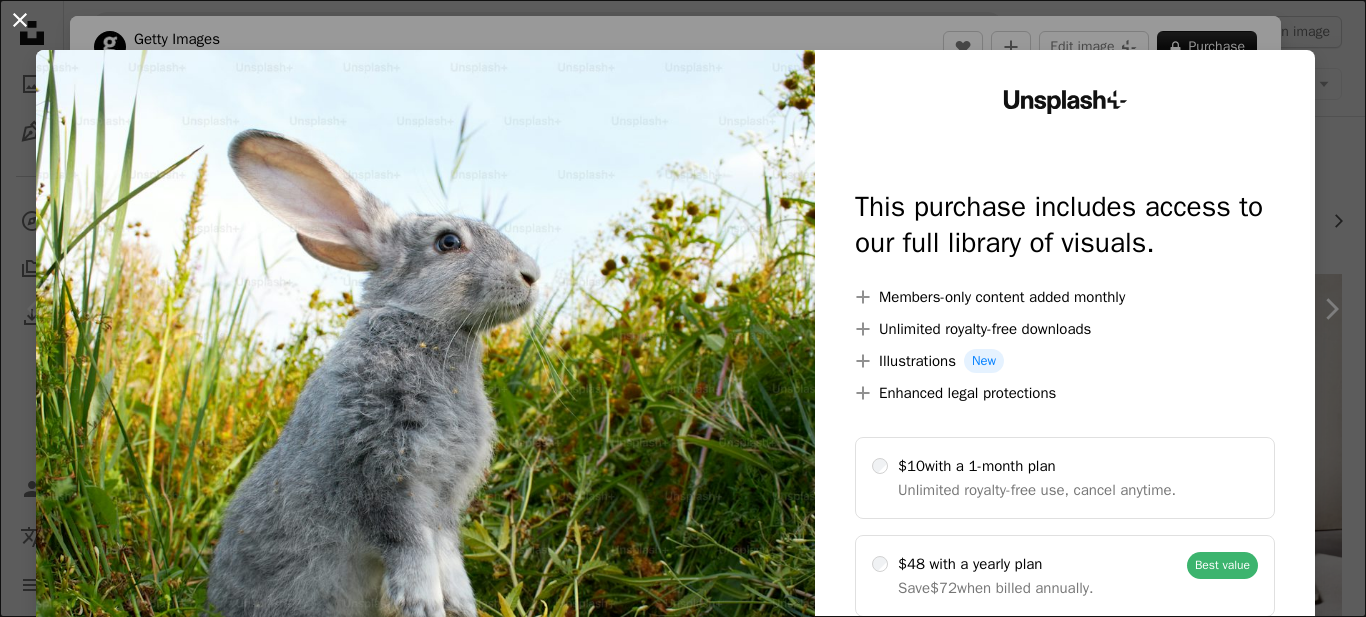 click on "An X shape" at bounding box center (20, 20) 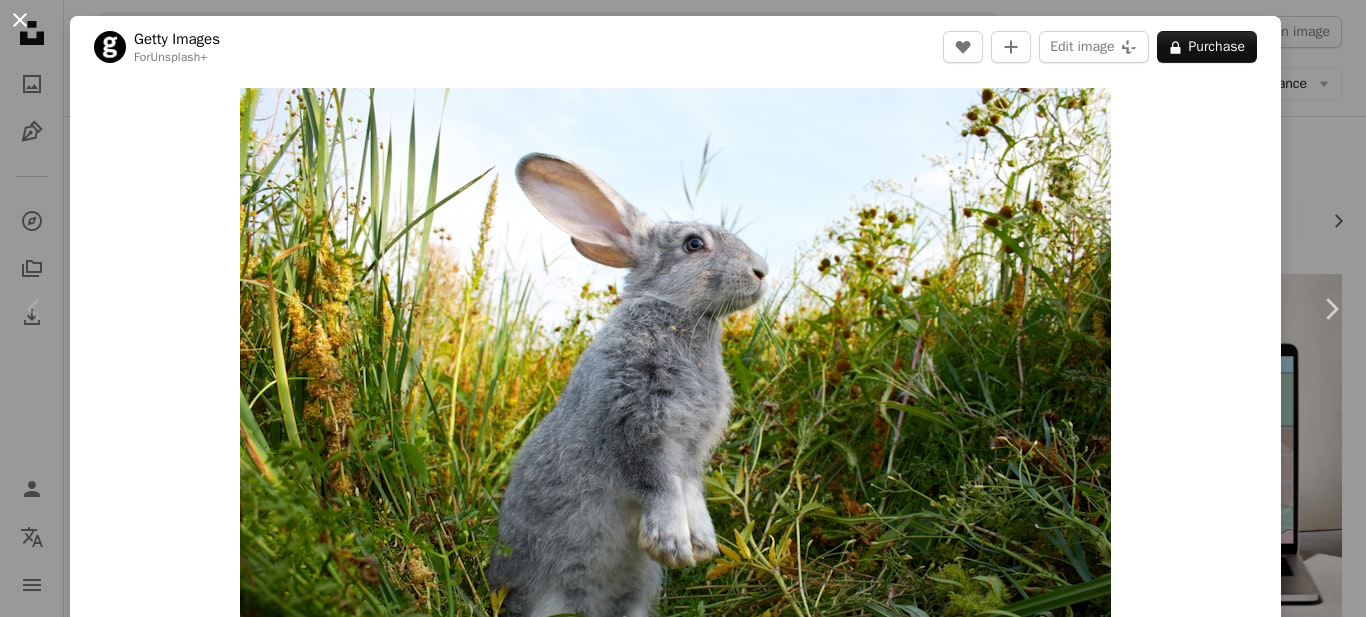 click on "An X shape" at bounding box center (20, 20) 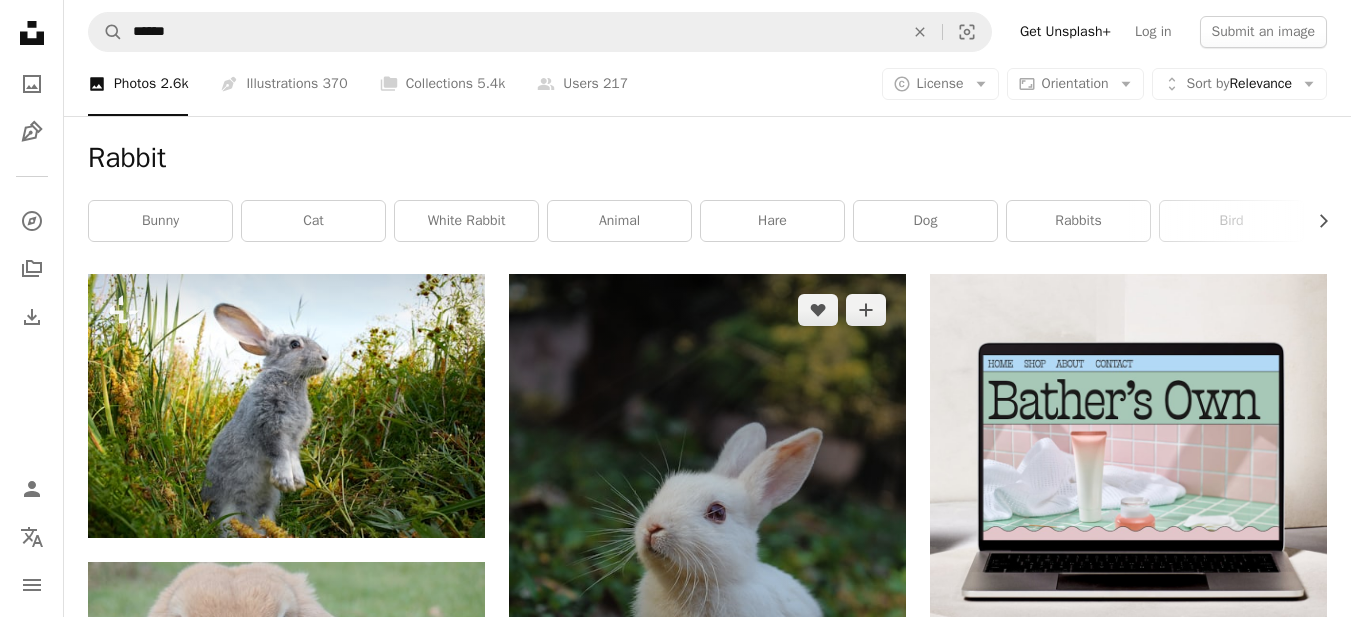 click at bounding box center [707, 572] 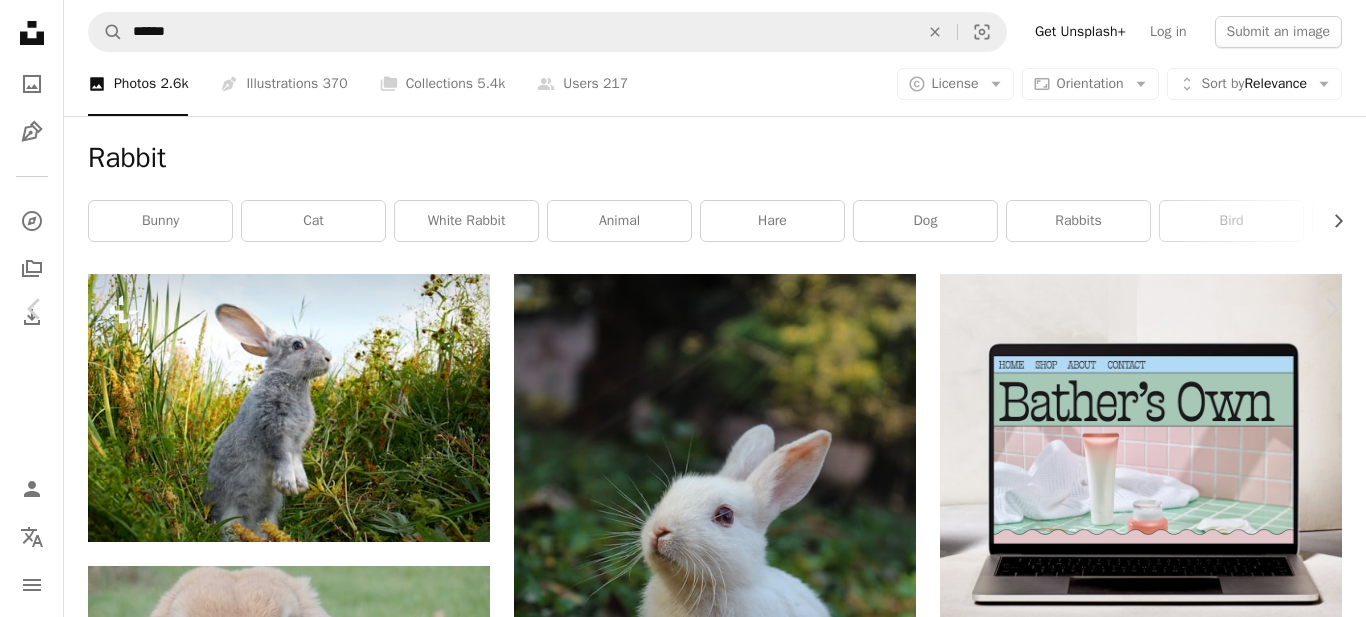 click on "Download free" at bounding box center (1167, 5248) 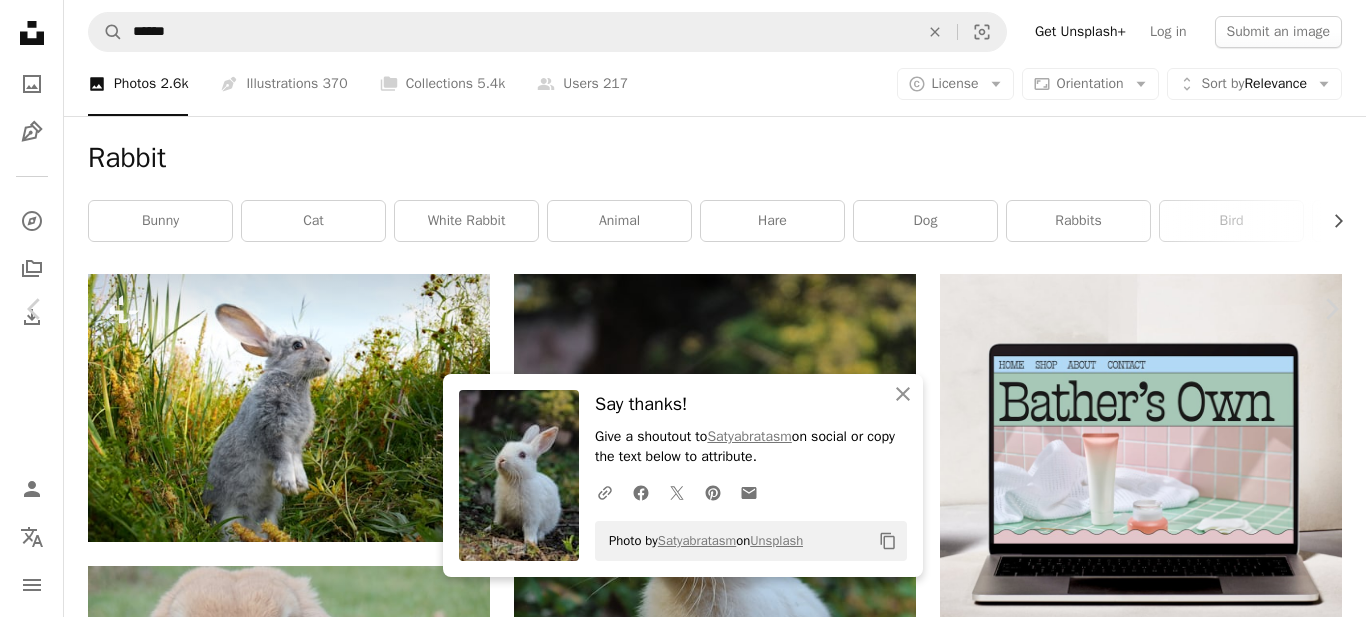 click on "An X shape" at bounding box center (20, 20) 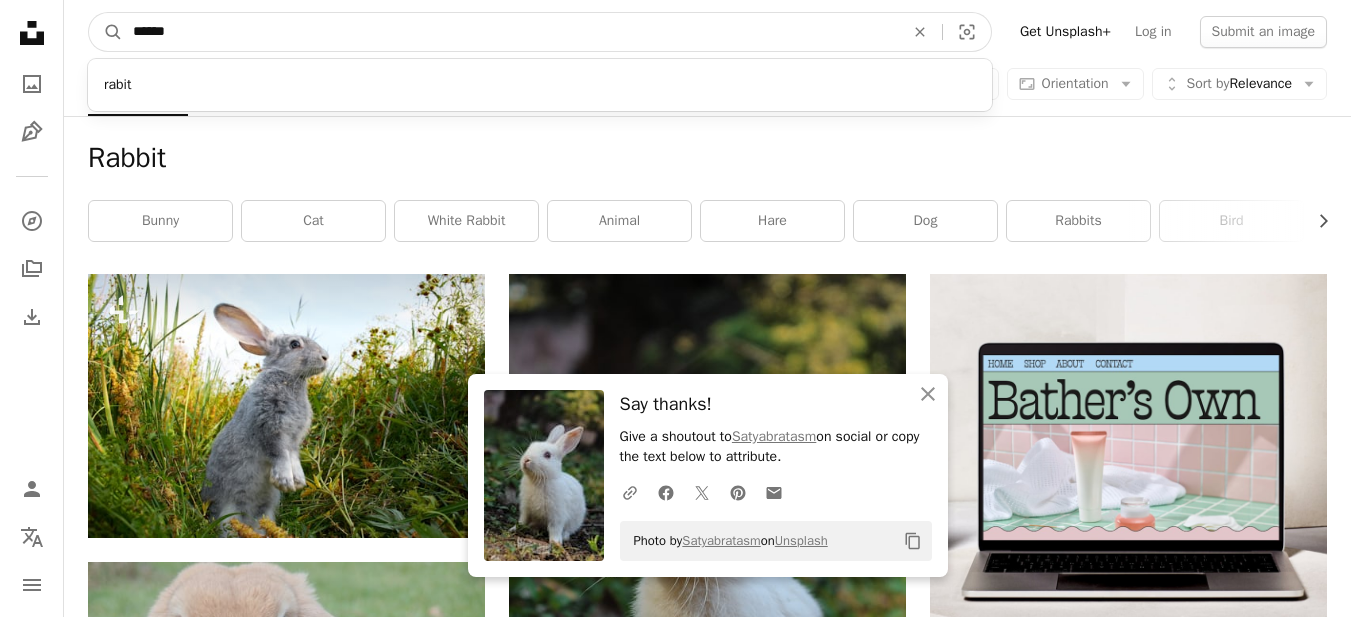 drag, startPoint x: 255, startPoint y: 40, endPoint x: 77, endPoint y: 59, distance: 179.01117 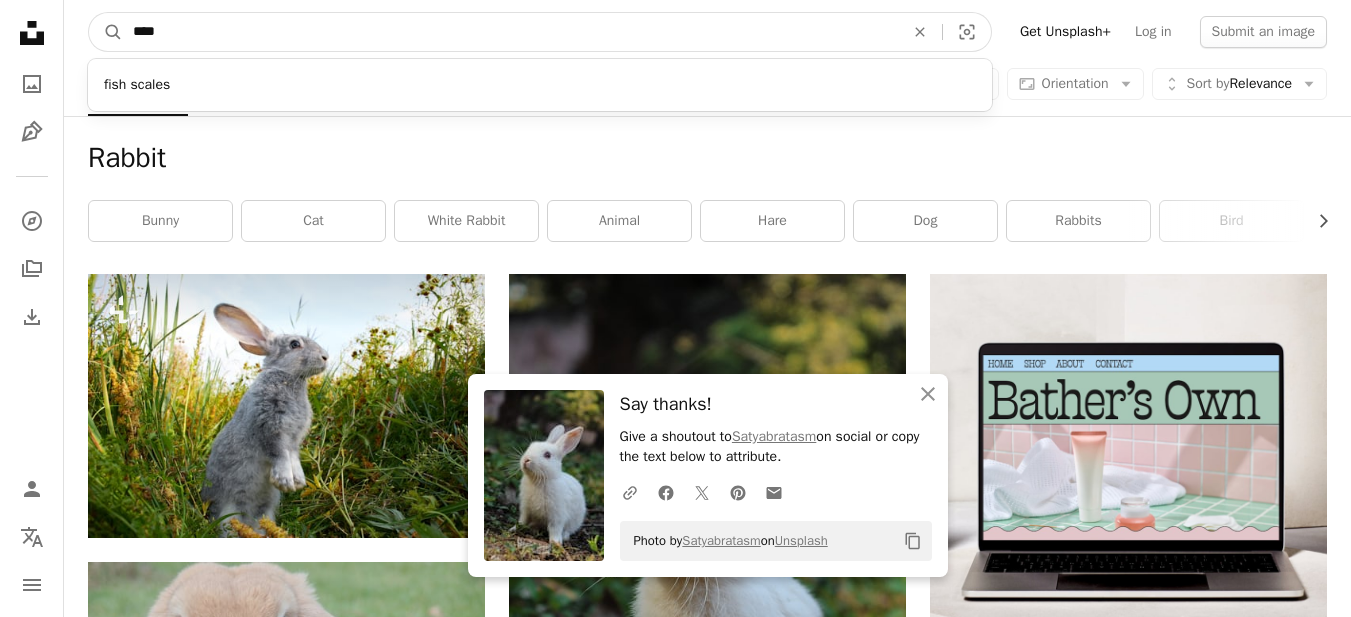 type on "****" 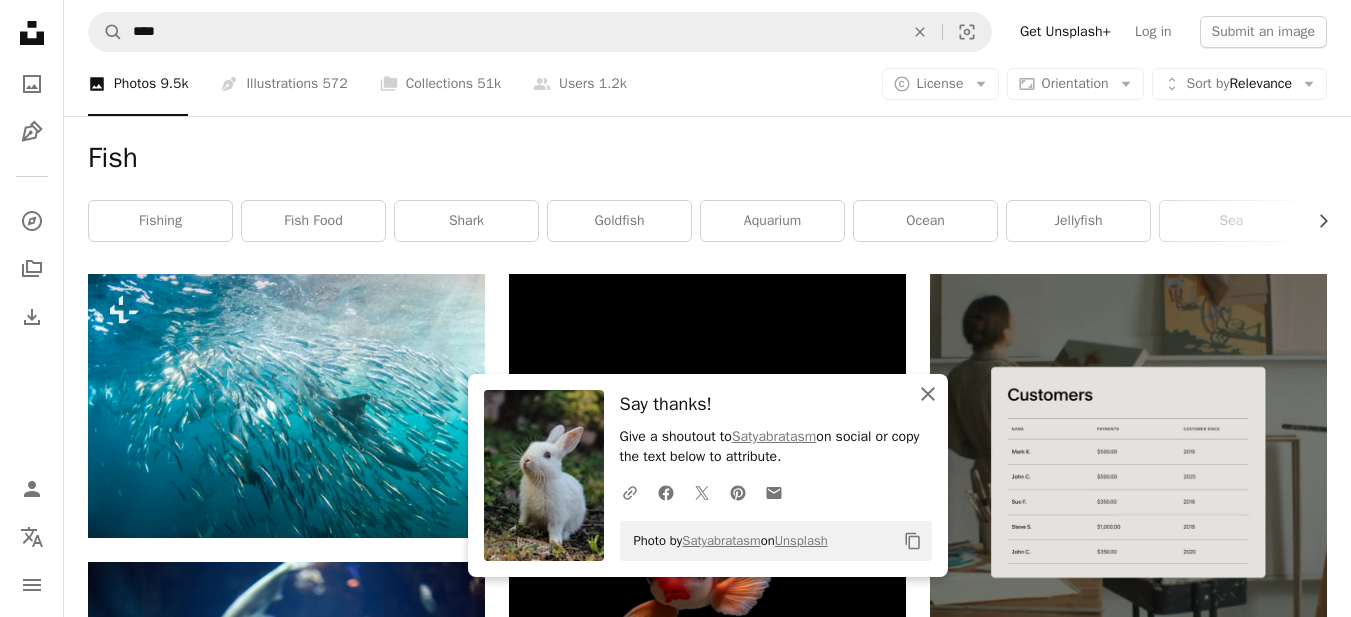 click on "An X shape" 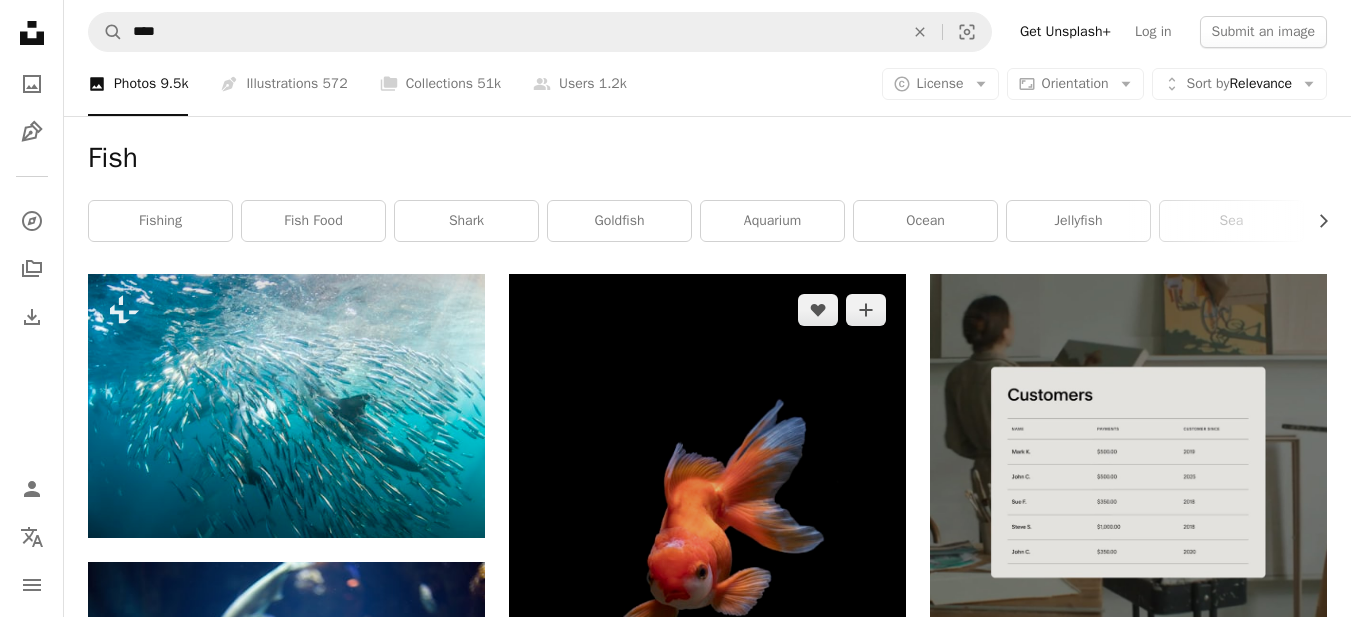 click at bounding box center (707, 553) 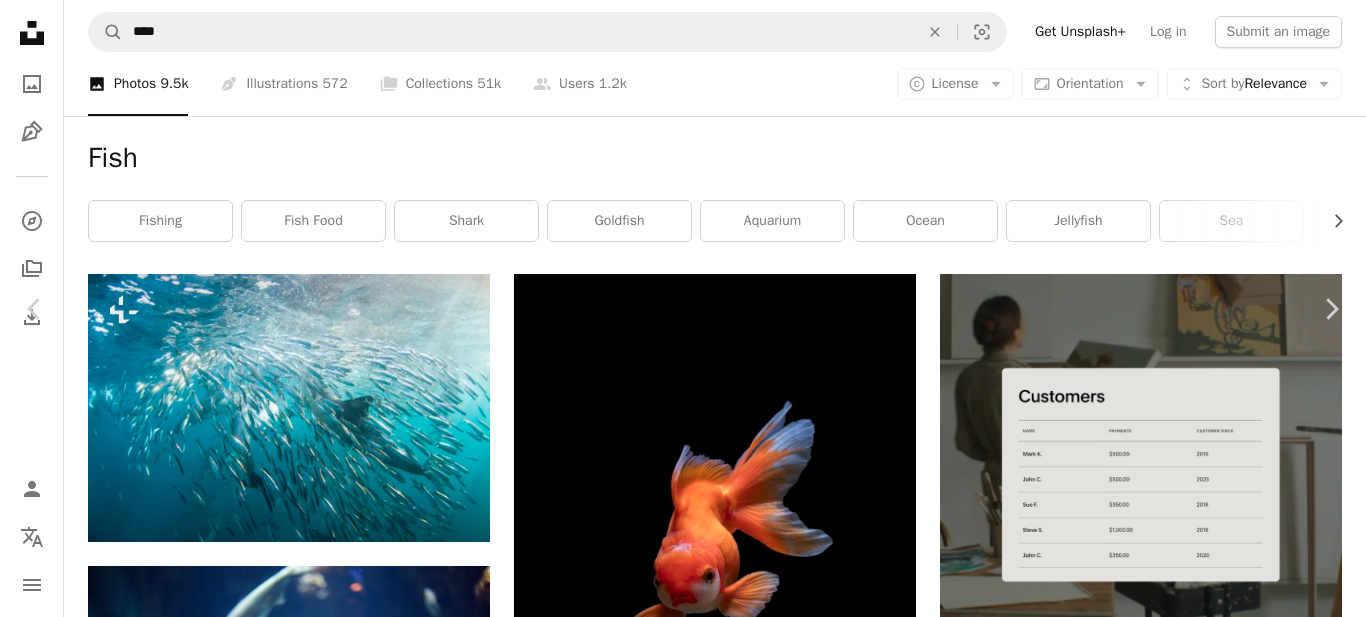 click on "Download free" at bounding box center [1167, 4685] 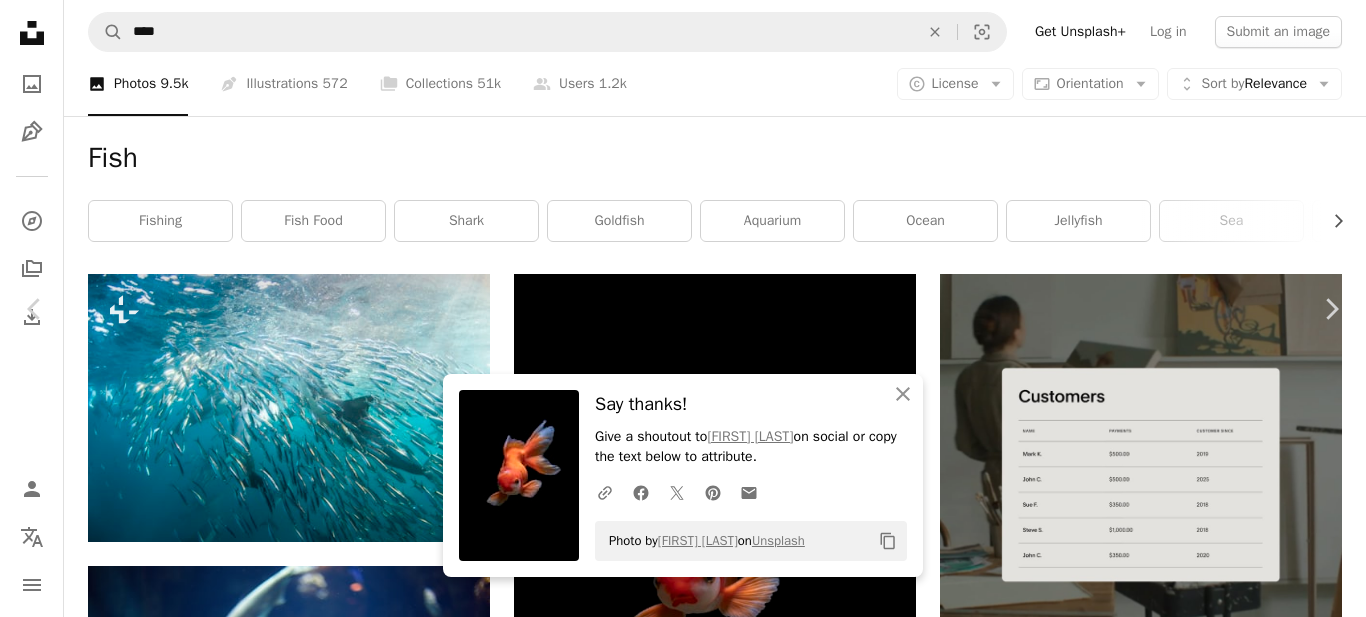 click on "An X shape" at bounding box center (20, 20) 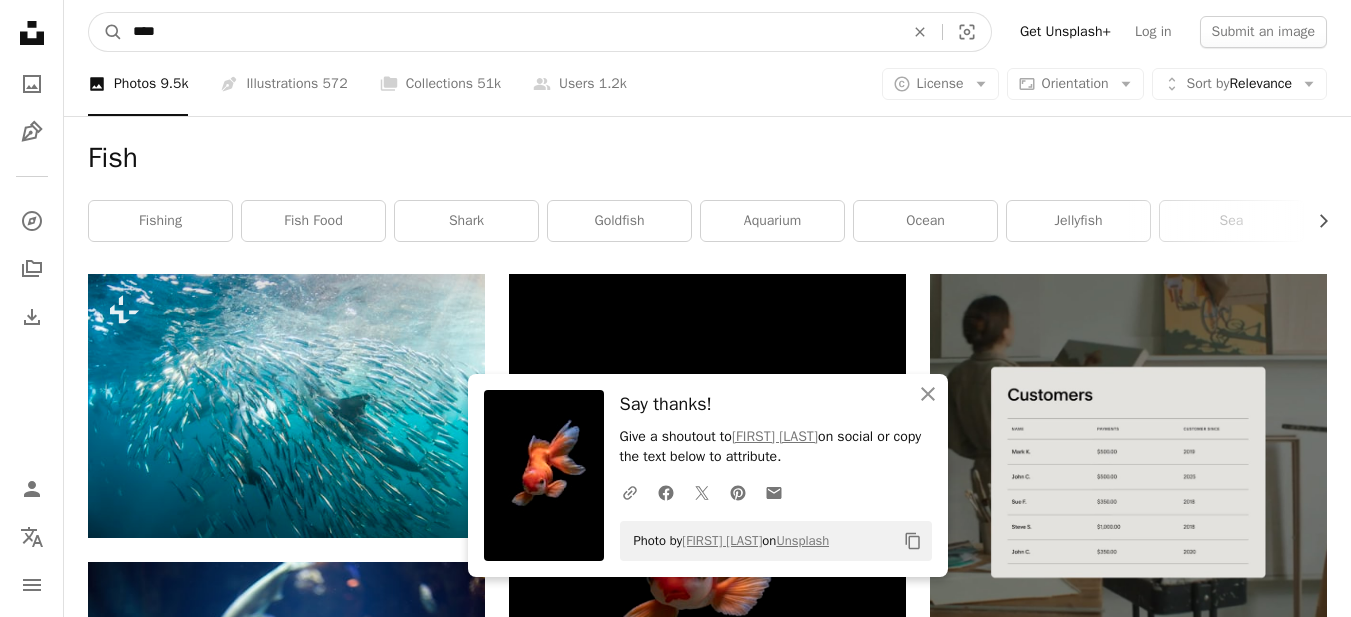click on "****" at bounding box center [510, 32] 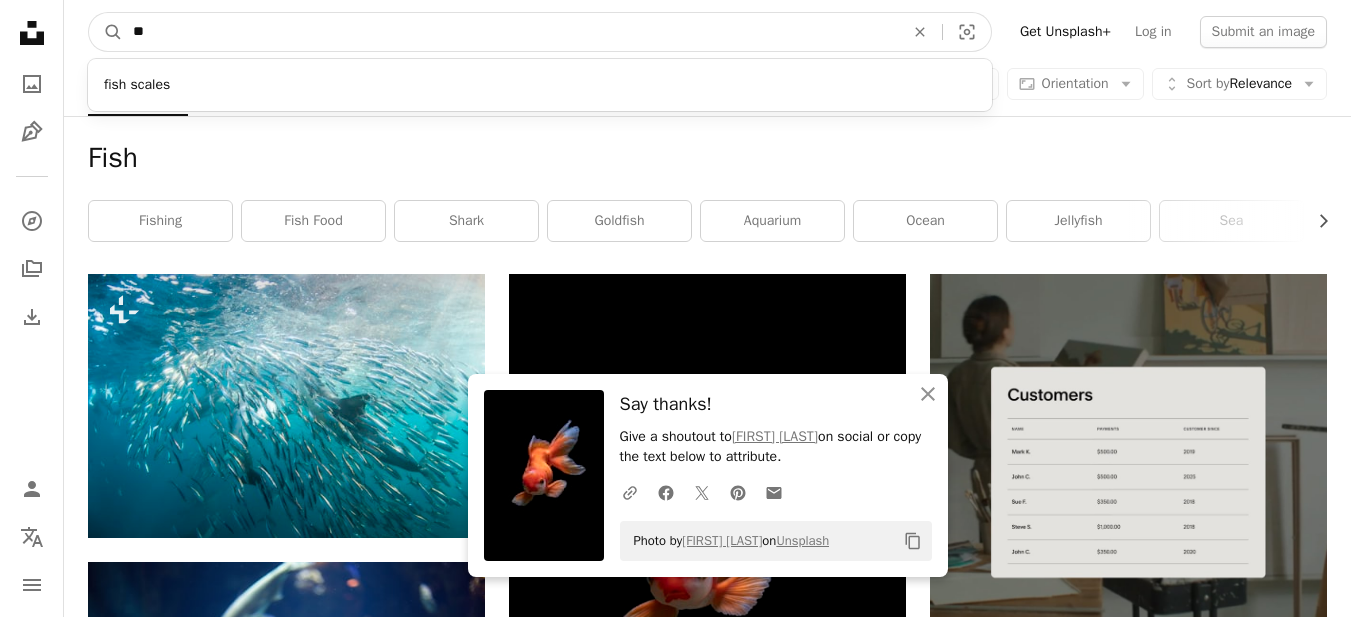 type on "*" 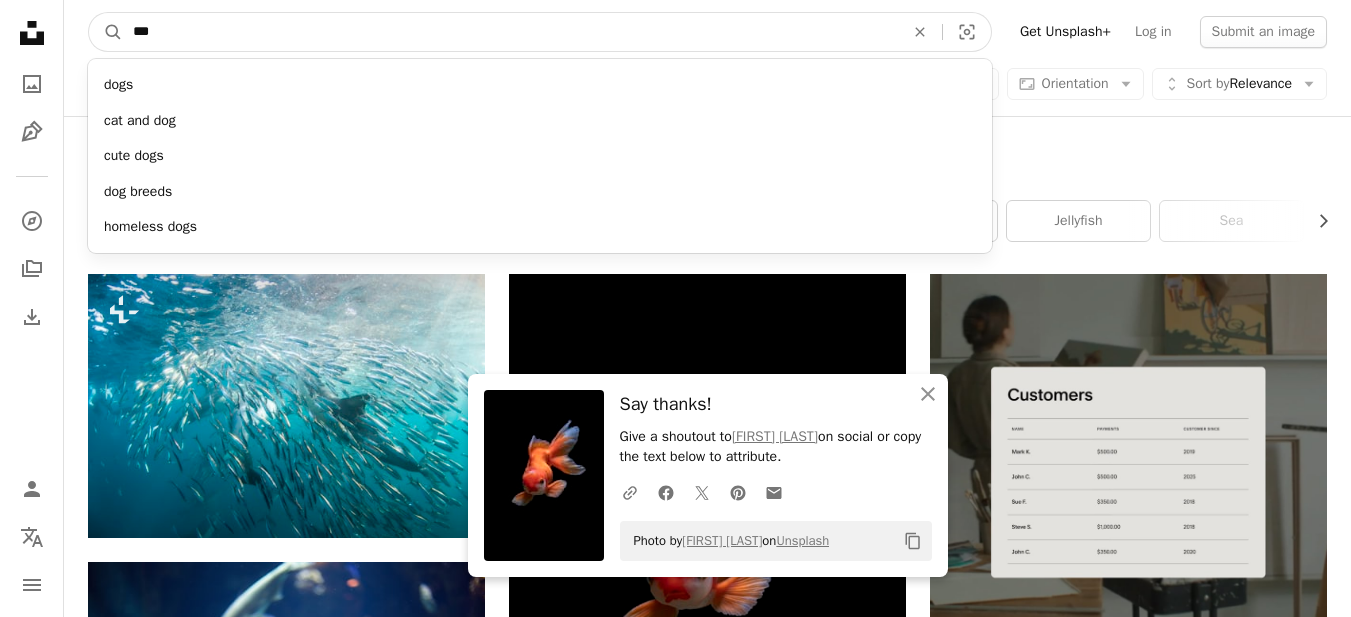 type on "***" 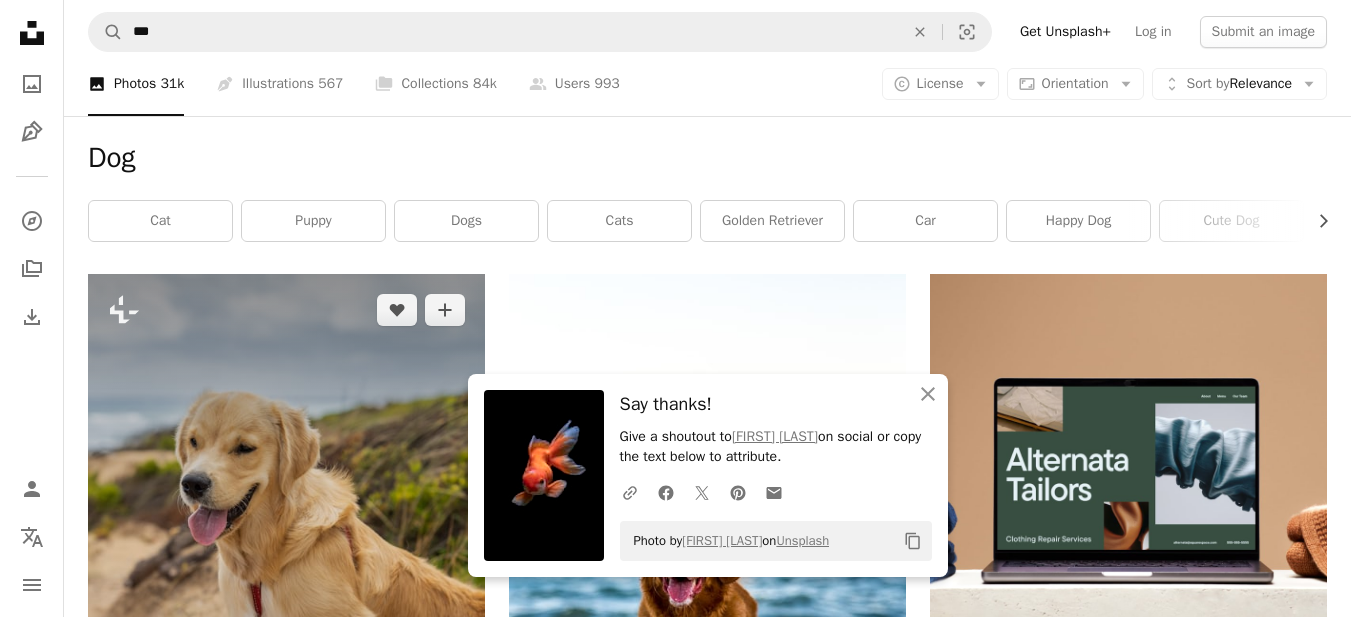 click at bounding box center [286, 572] 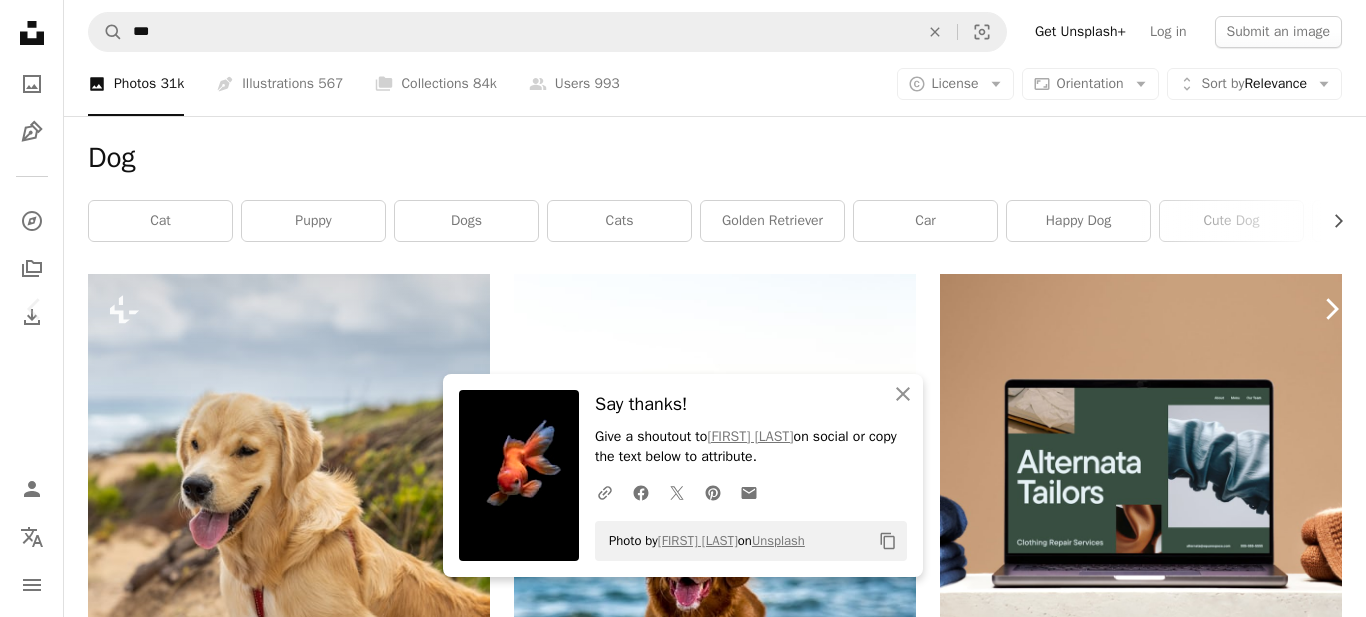 click on "Chevron right" 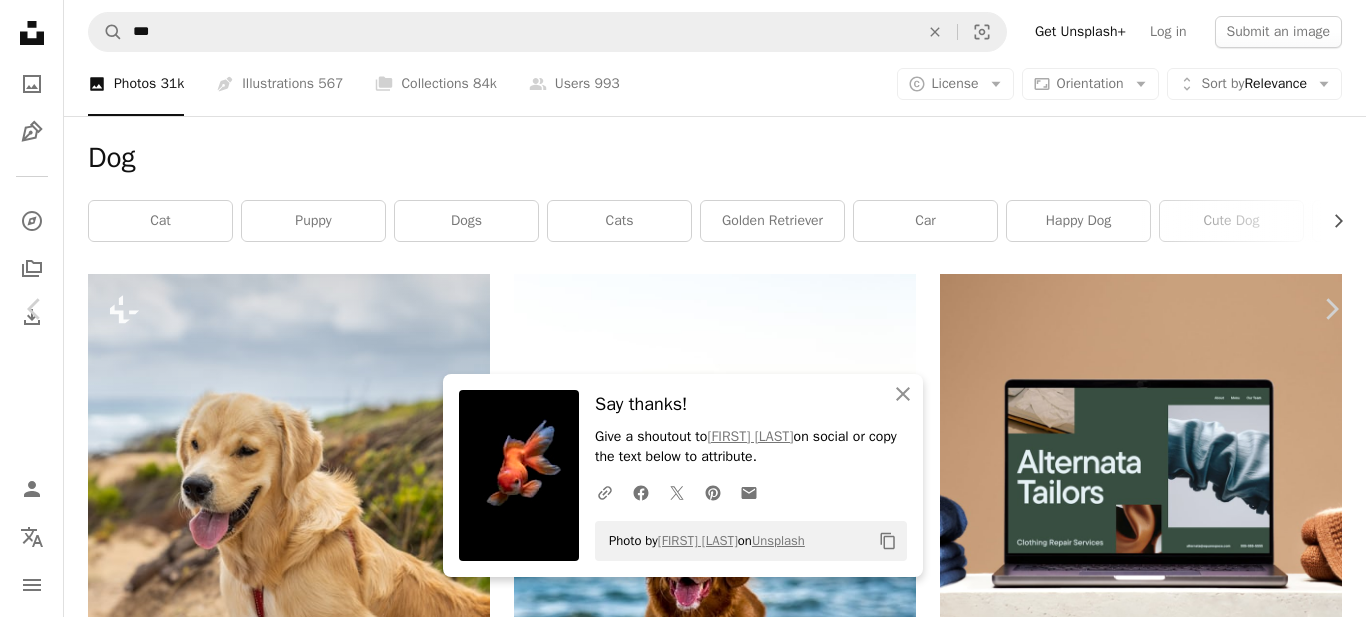 click on "Download free" at bounding box center [1167, 5363] 